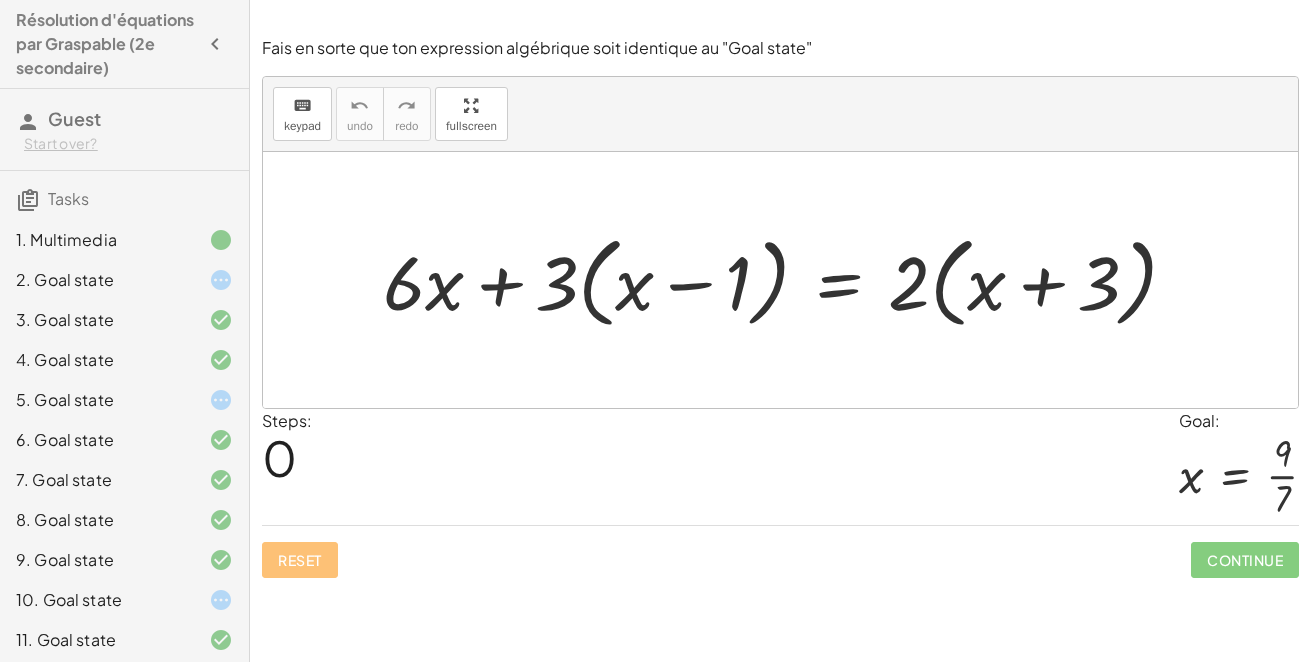 scroll, scrollTop: 0, scrollLeft: 0, axis: both 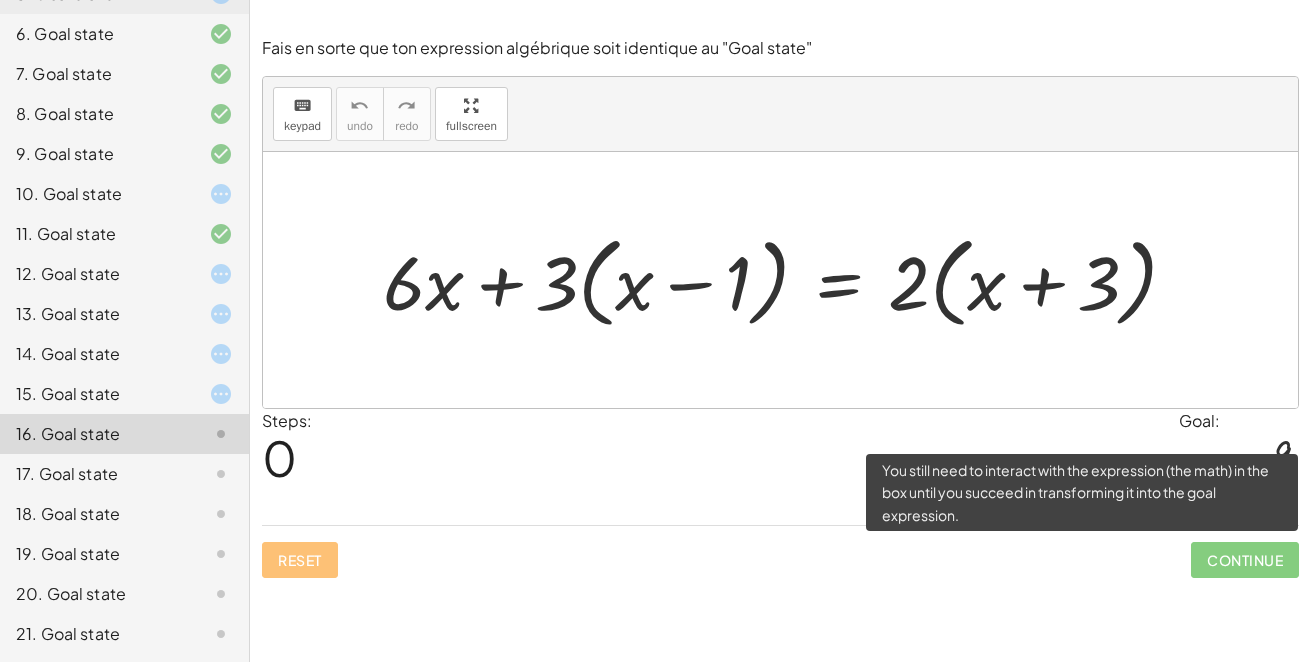 click on "Continue" 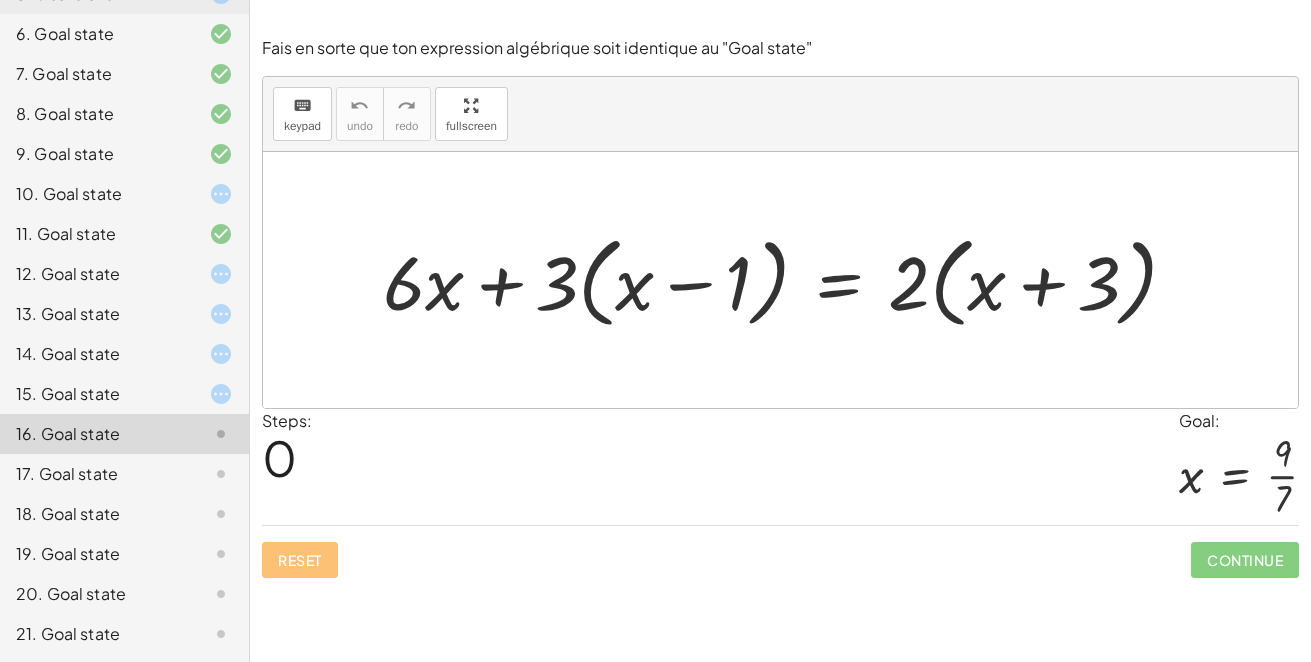 click at bounding box center (788, 279) 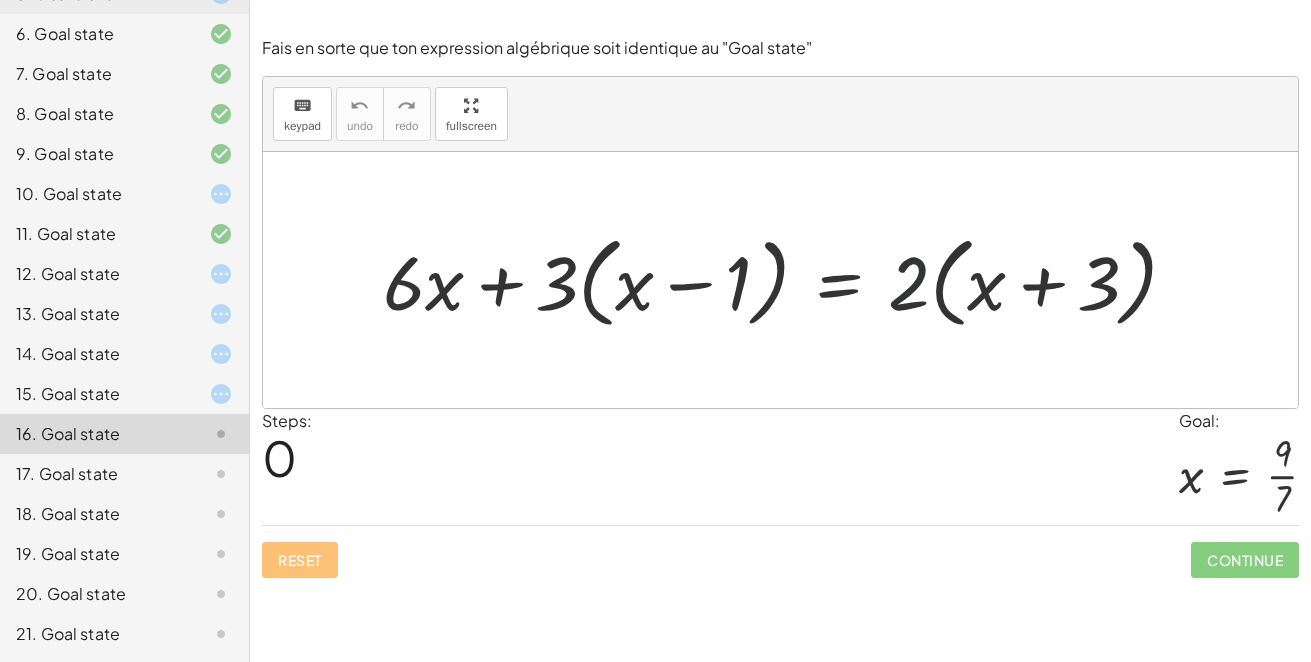 click at bounding box center (788, 279) 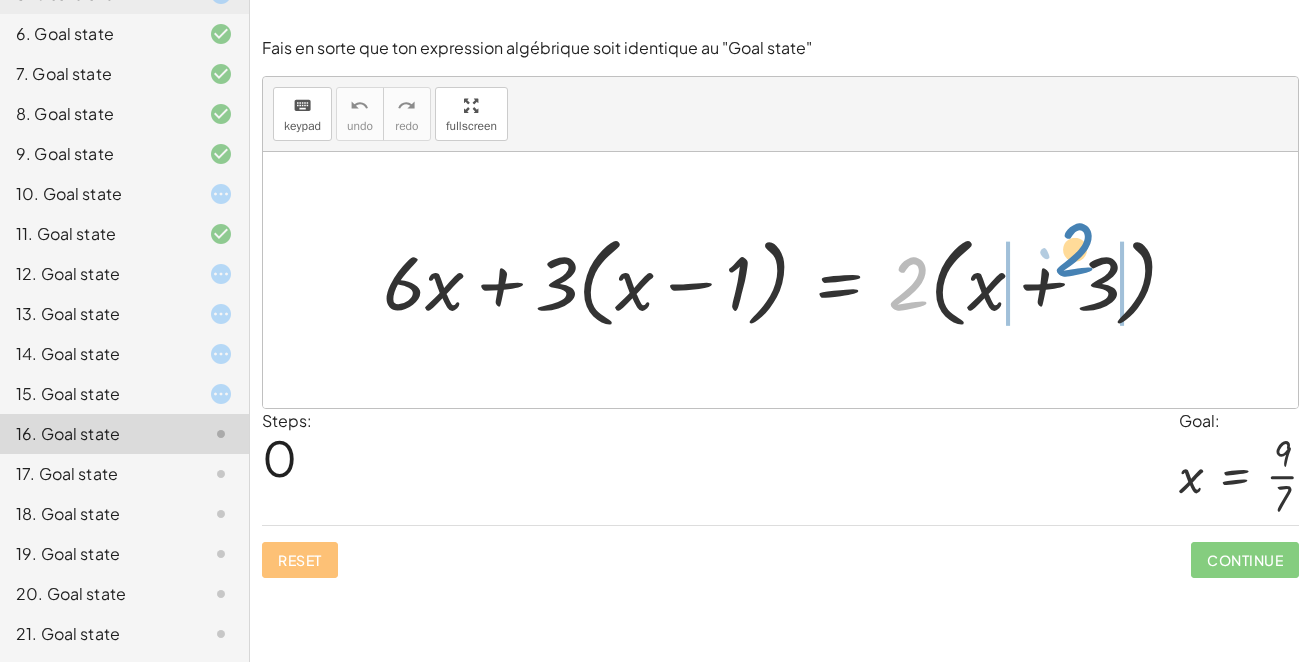 drag, startPoint x: 918, startPoint y: 287, endPoint x: 1085, endPoint y: 257, distance: 169.67322 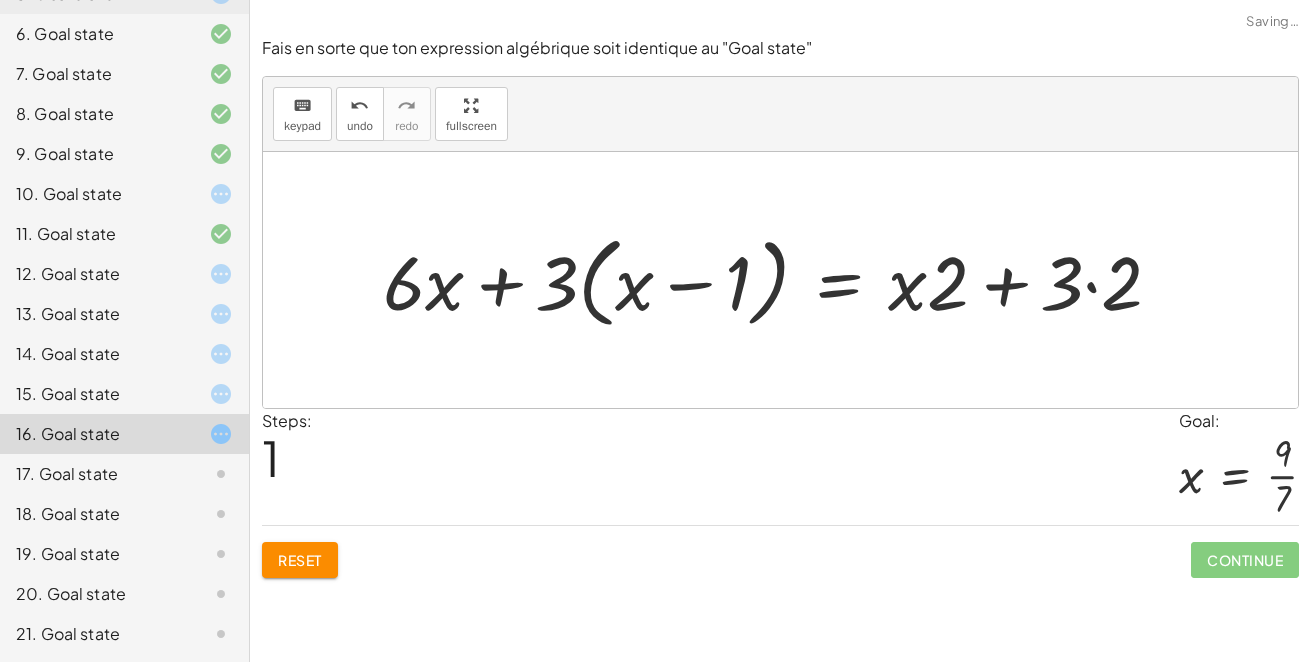 click at bounding box center (780, 279) 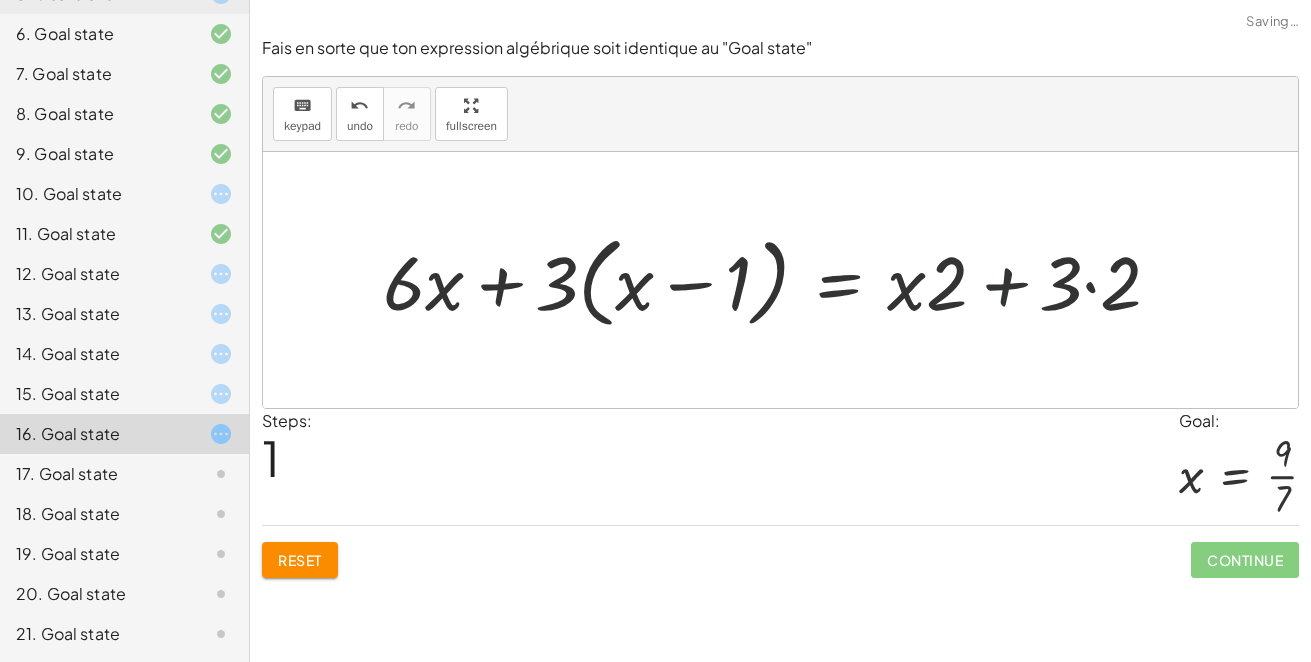 click at bounding box center [780, 279] 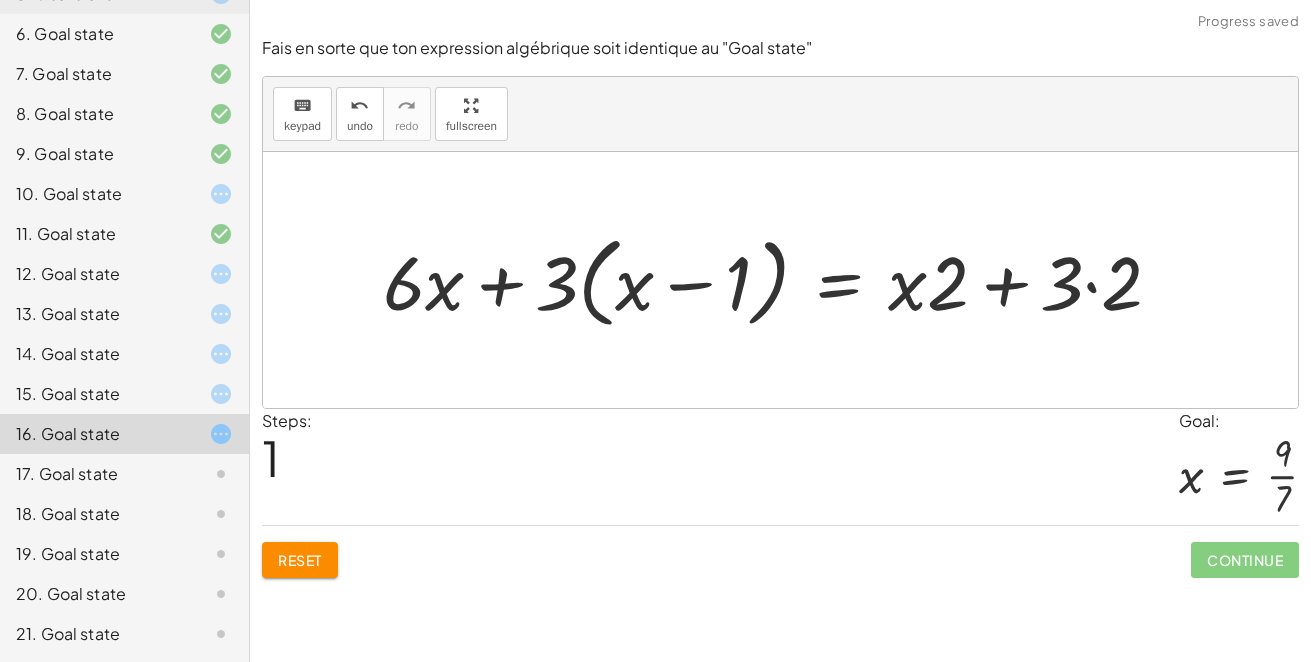 click at bounding box center [780, 279] 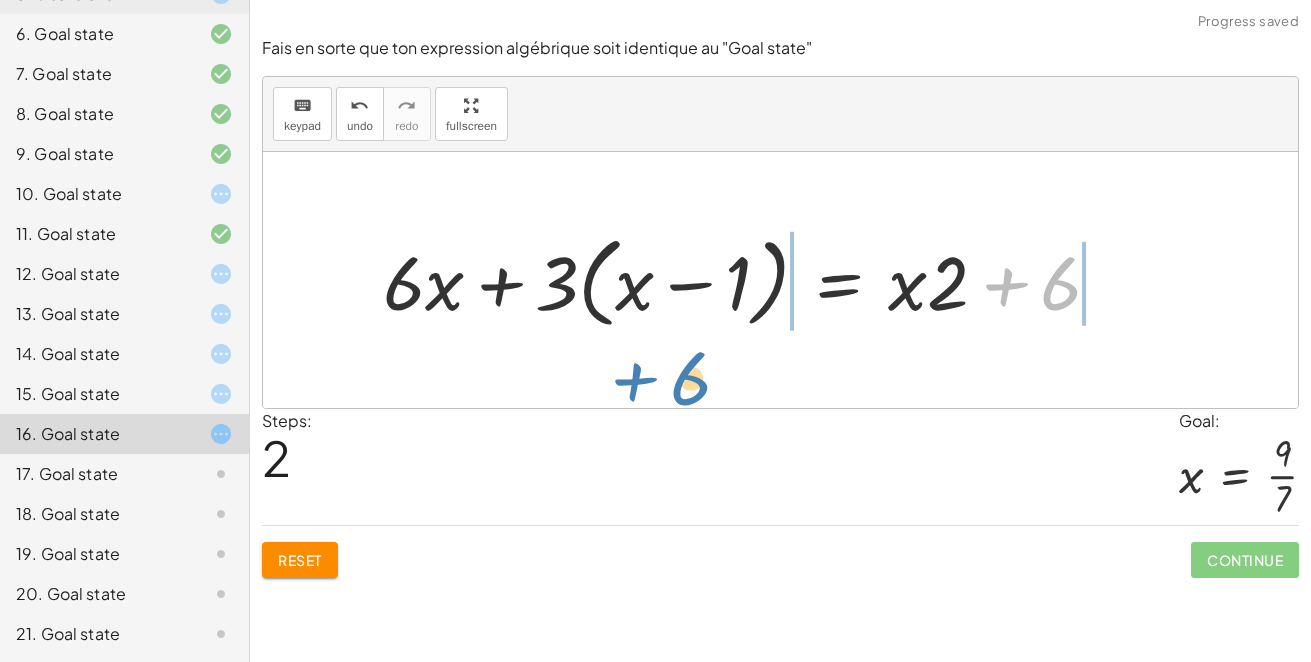 drag, startPoint x: 1053, startPoint y: 287, endPoint x: 684, endPoint y: 378, distance: 380.05527 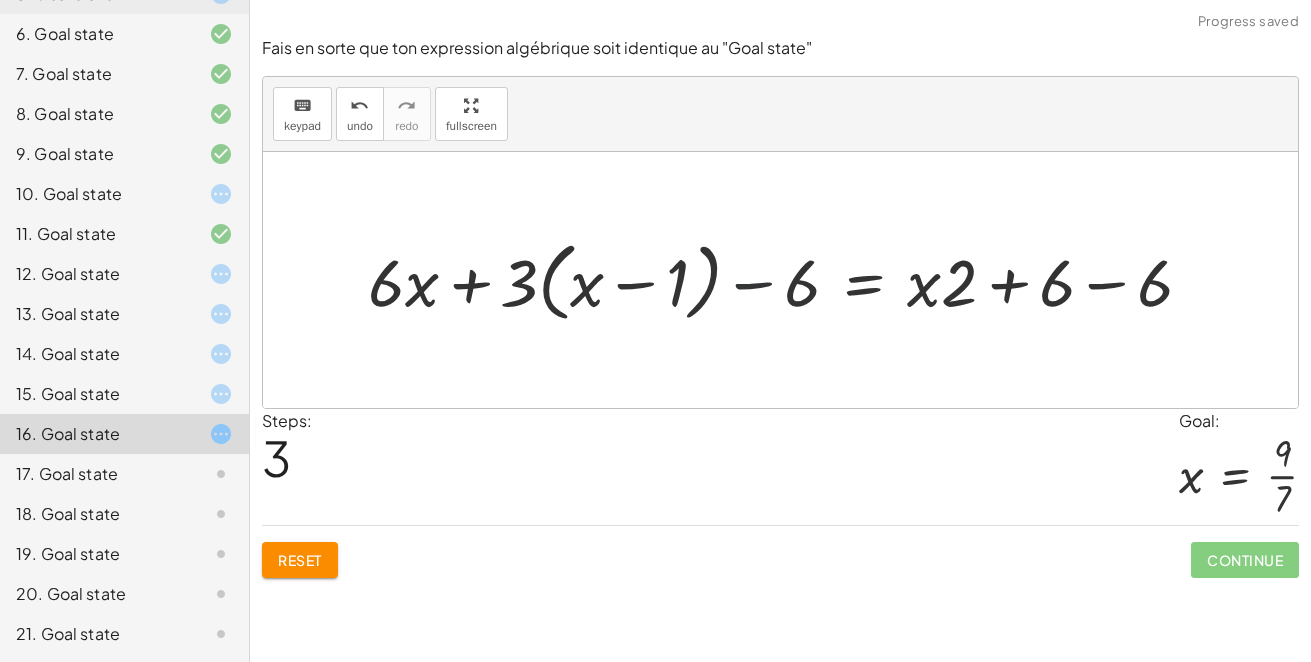 click at bounding box center [788, 280] 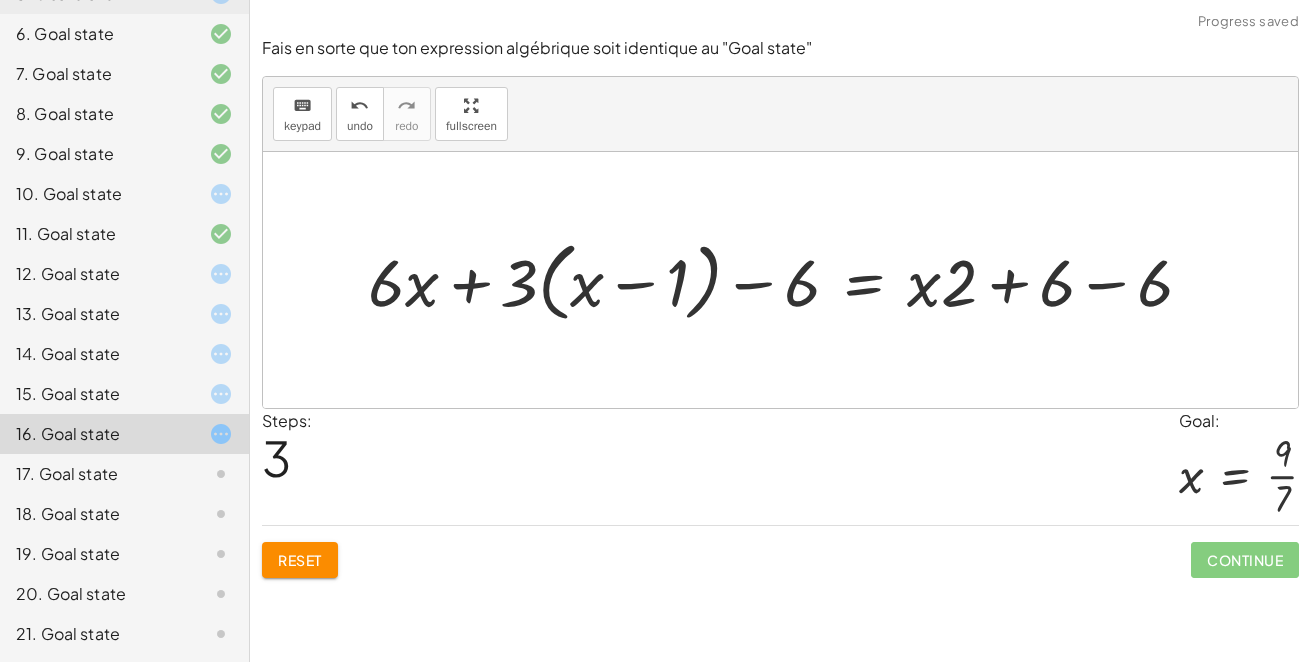 click at bounding box center [788, 280] 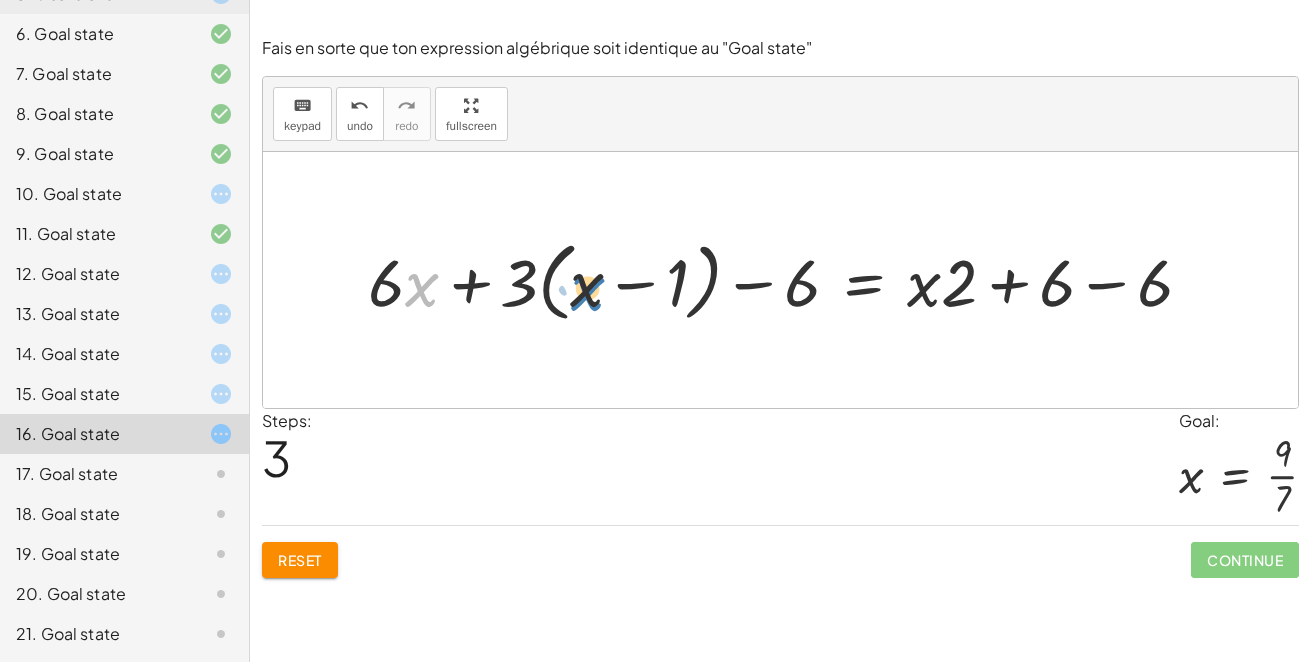 drag, startPoint x: 405, startPoint y: 282, endPoint x: 571, endPoint y: 288, distance: 166.1084 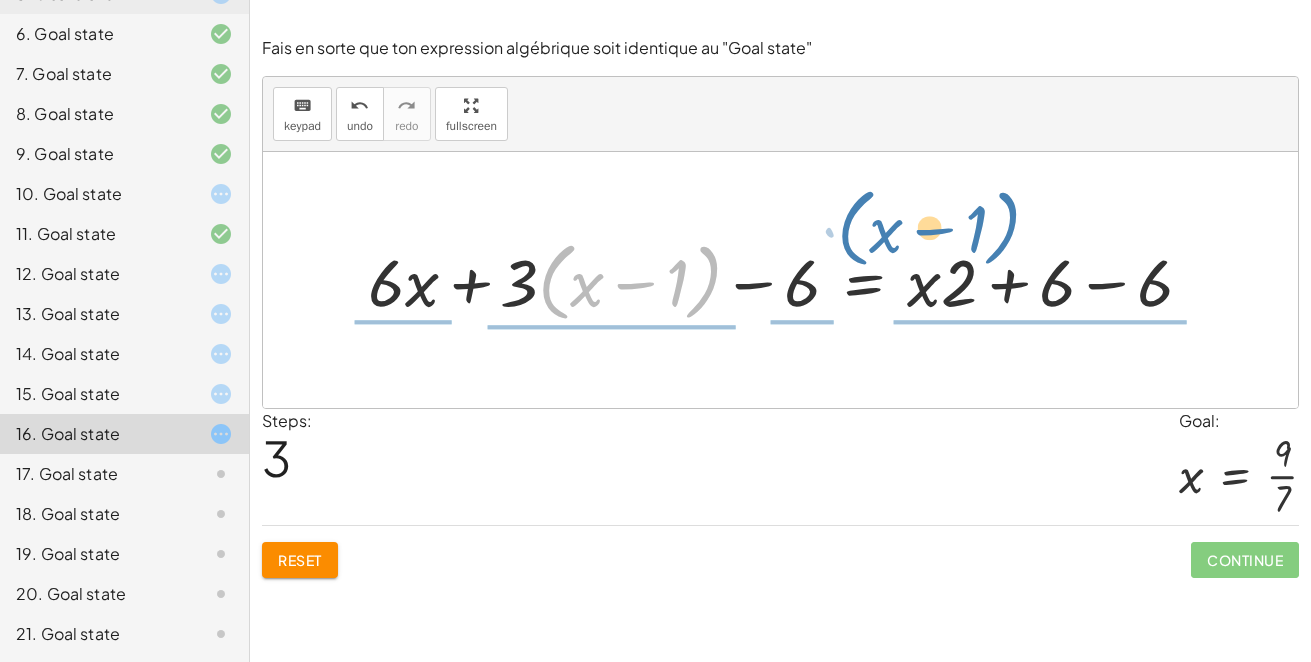 drag, startPoint x: 569, startPoint y: 280, endPoint x: 922, endPoint y: 358, distance: 361.51486 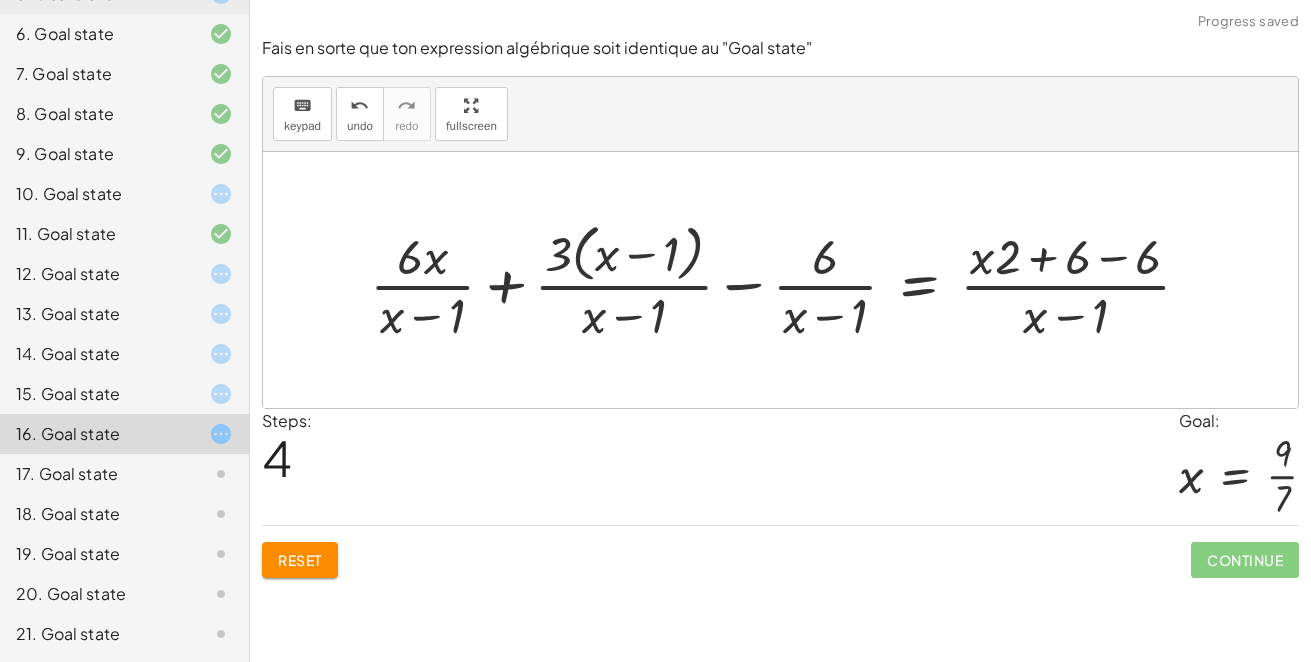 click at bounding box center [788, 280] 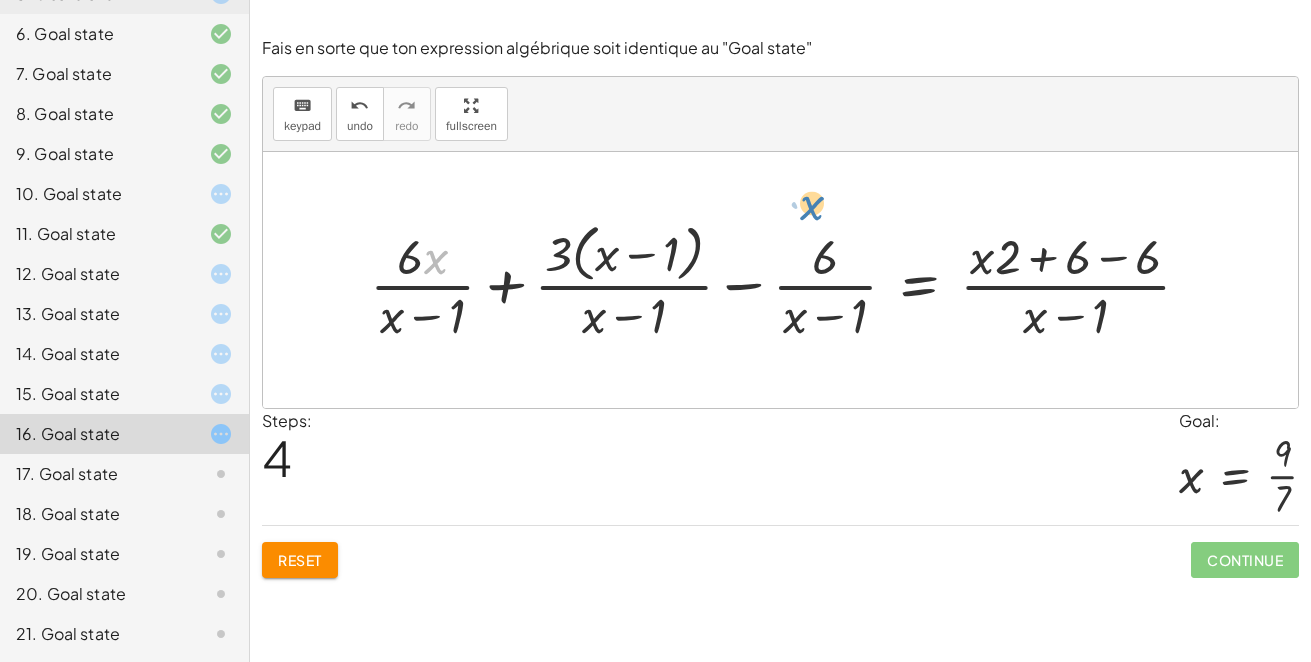 drag, startPoint x: 435, startPoint y: 274, endPoint x: 863, endPoint y: 286, distance: 428.16818 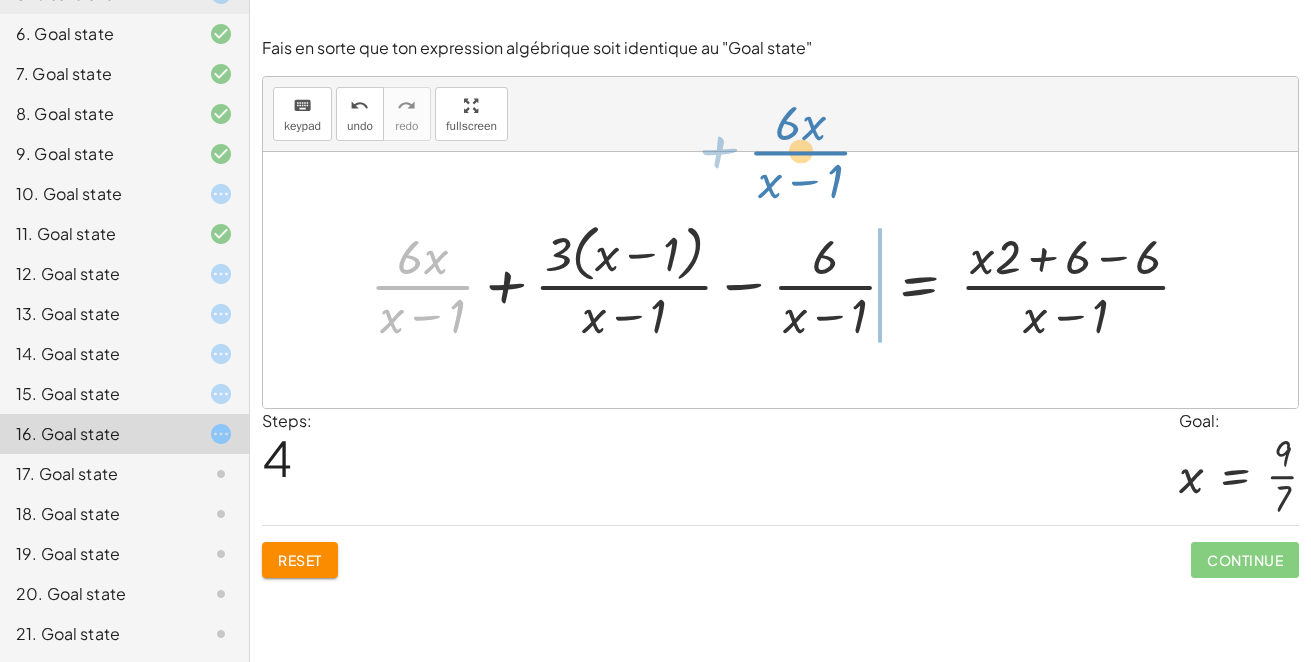 drag, startPoint x: 384, startPoint y: 282, endPoint x: 794, endPoint y: 181, distance: 422.25702 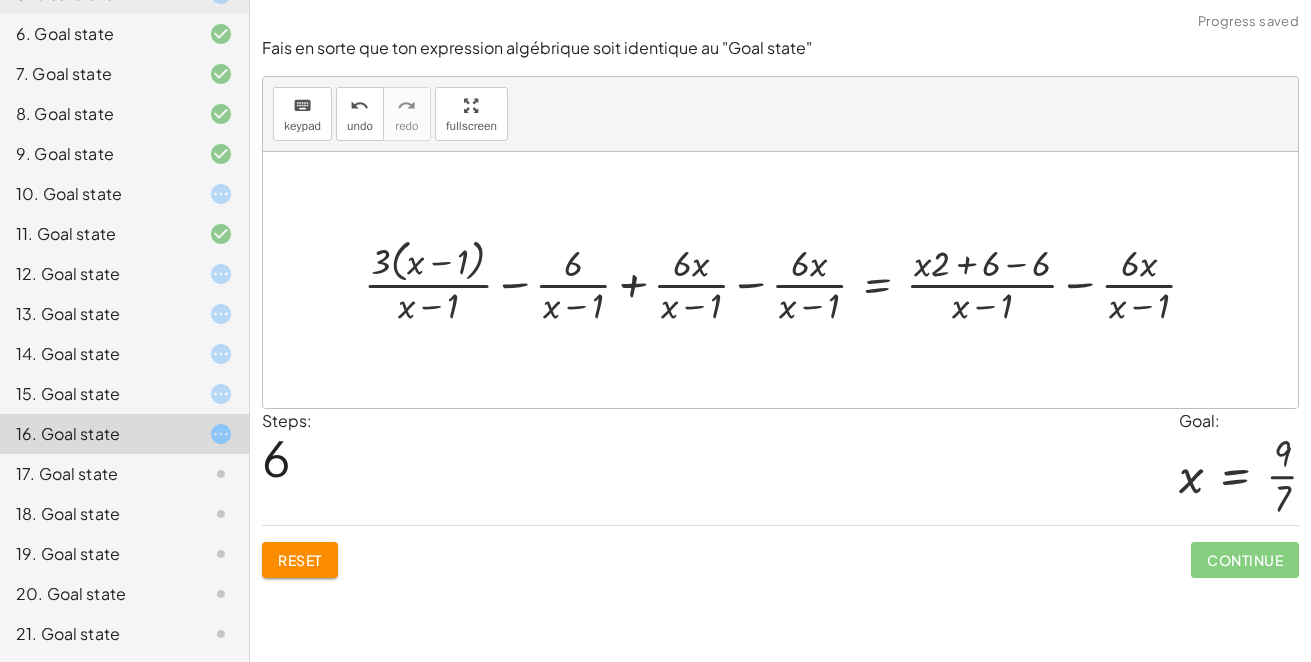 click at bounding box center (788, 280) 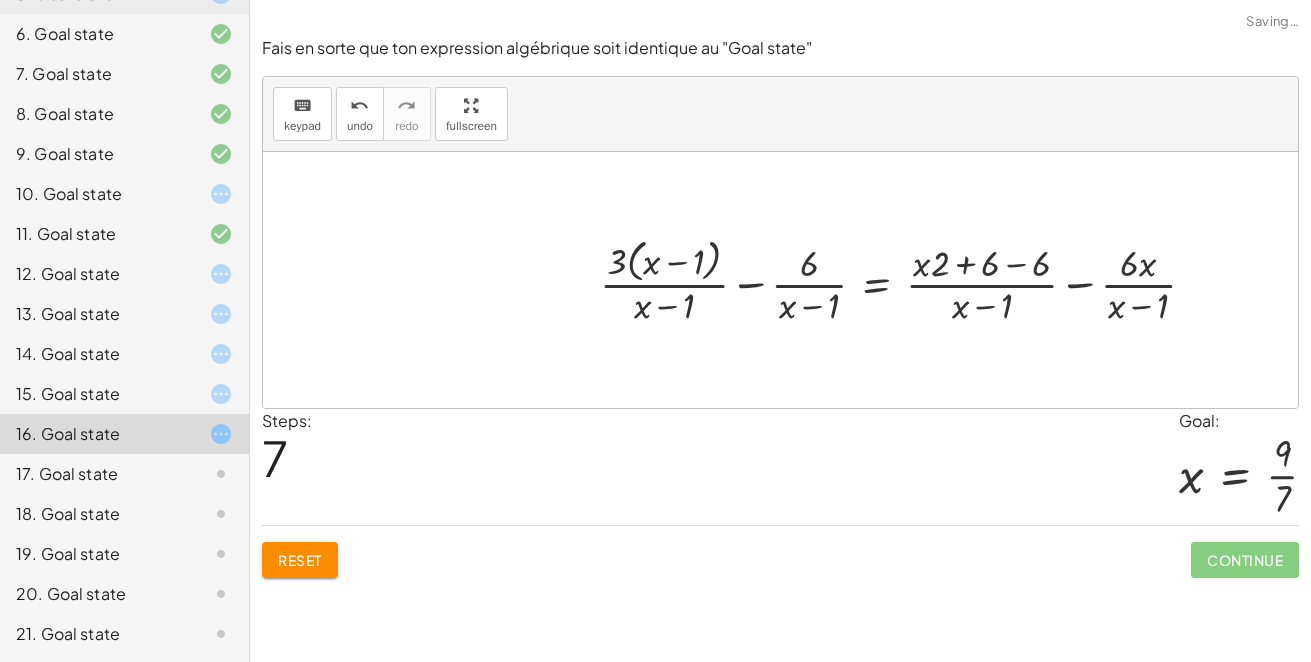 click at bounding box center [906, 280] 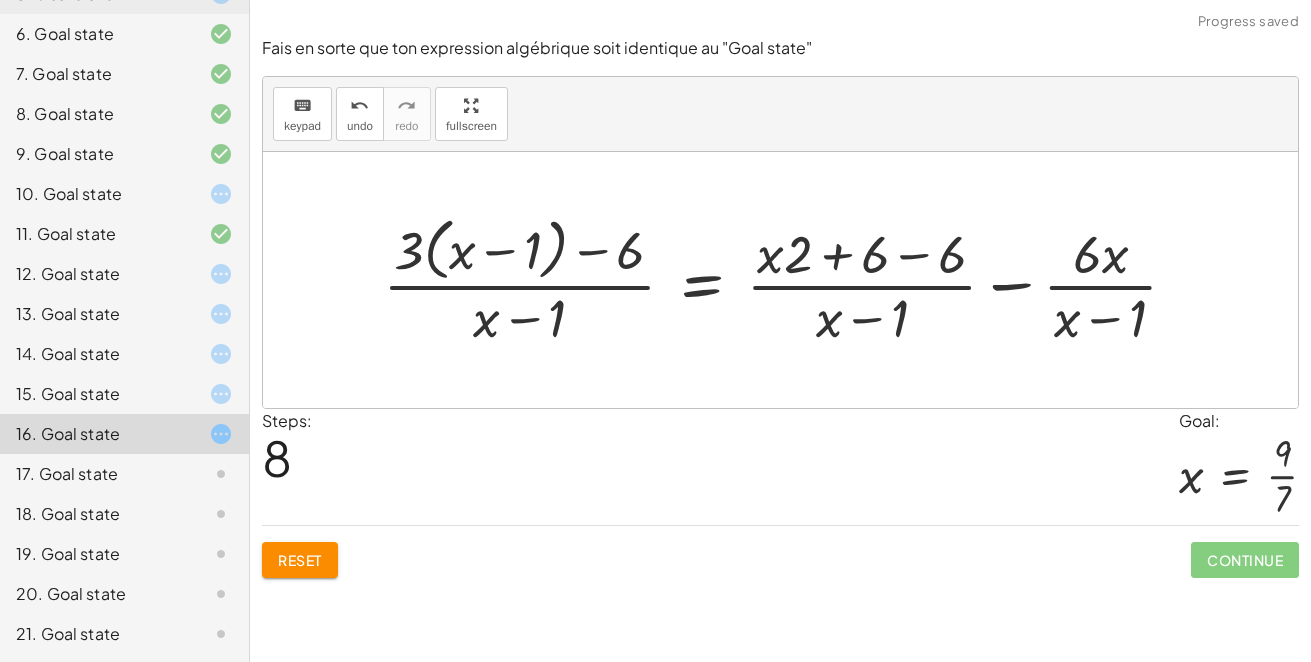 click at bounding box center (788, 280) 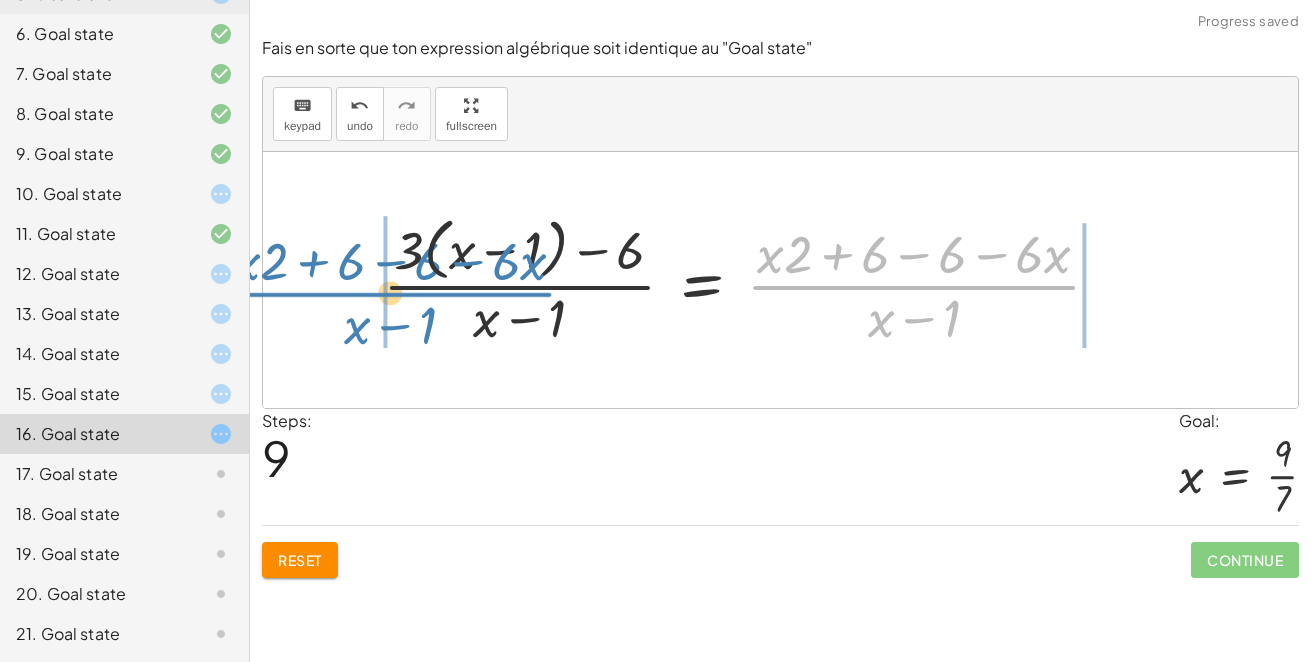 drag, startPoint x: 888, startPoint y: 286, endPoint x: 367, endPoint y: 292, distance: 521.03455 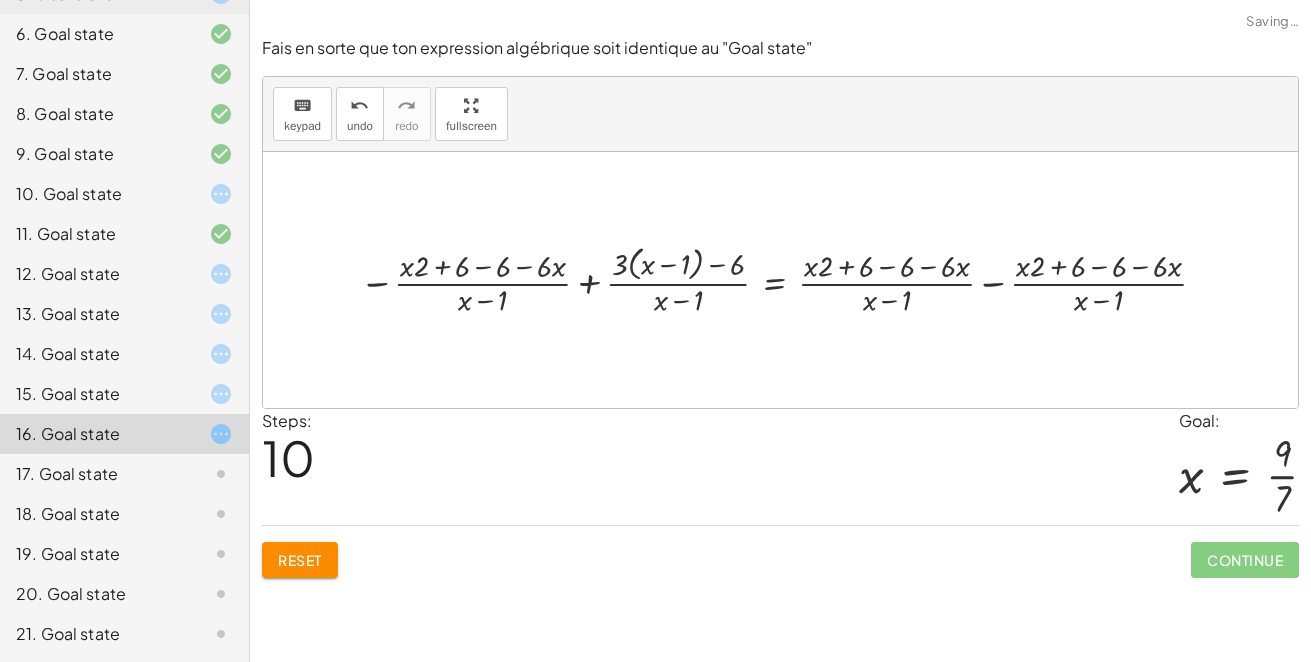 click at bounding box center (788, 280) 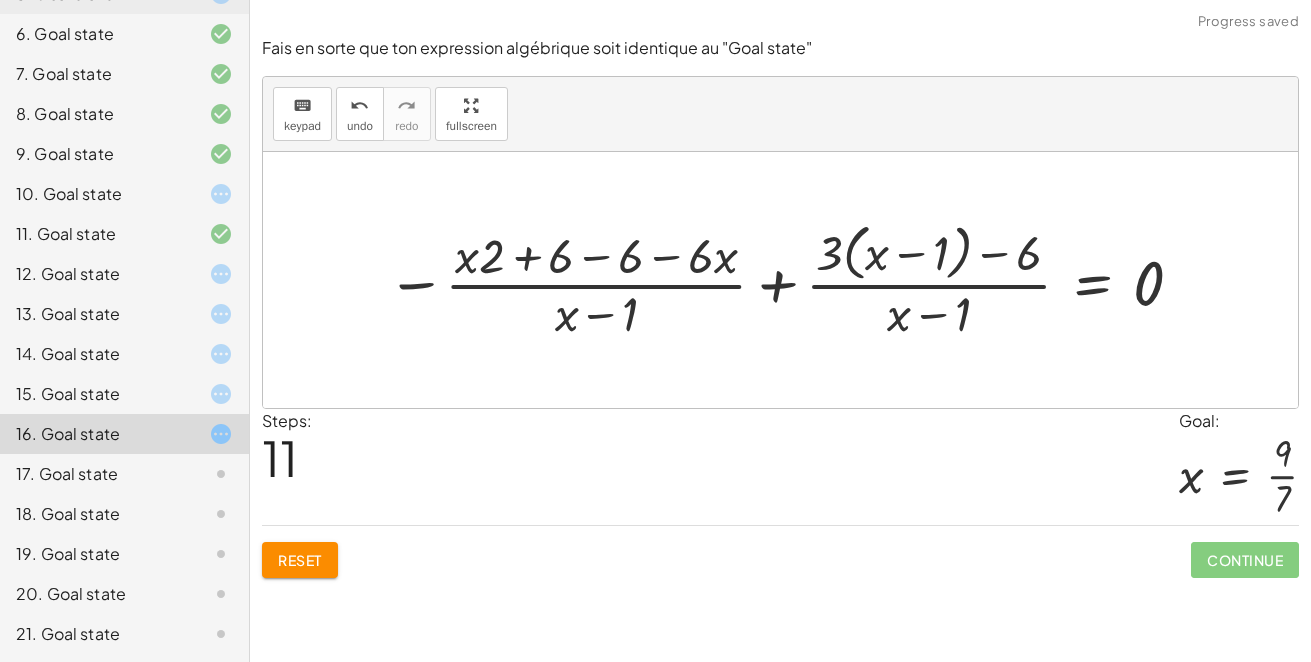 click at bounding box center (788, 279) 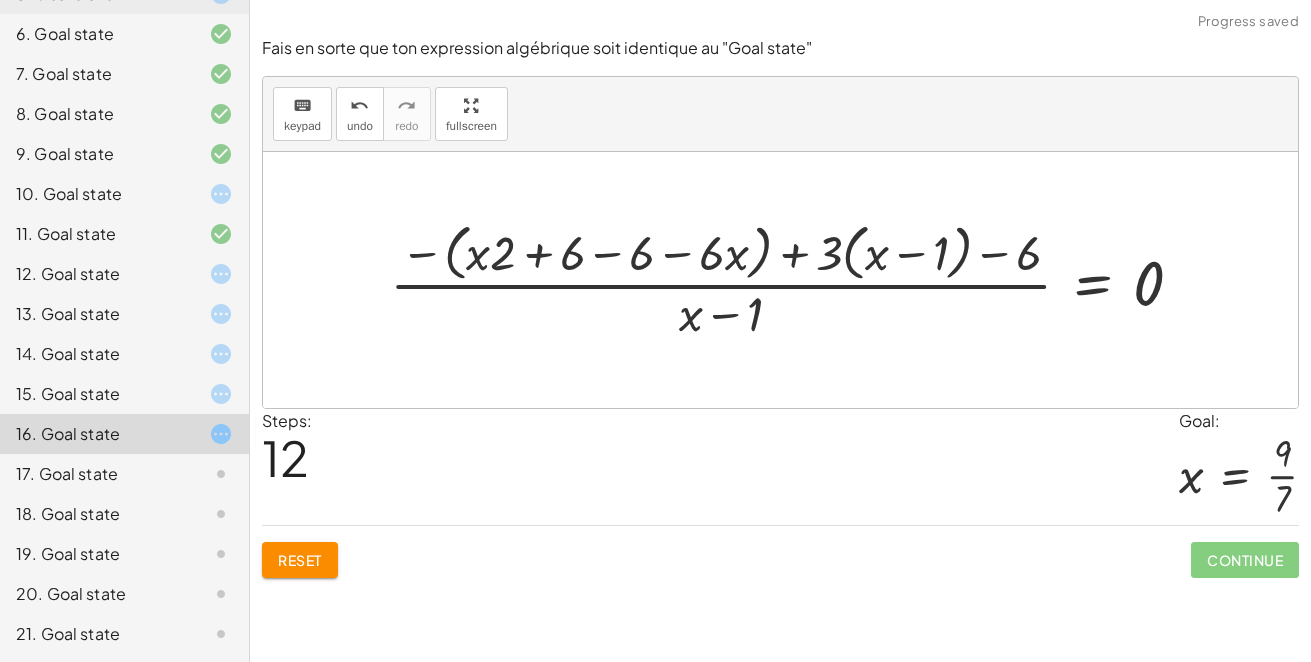 click at bounding box center [794, 279] 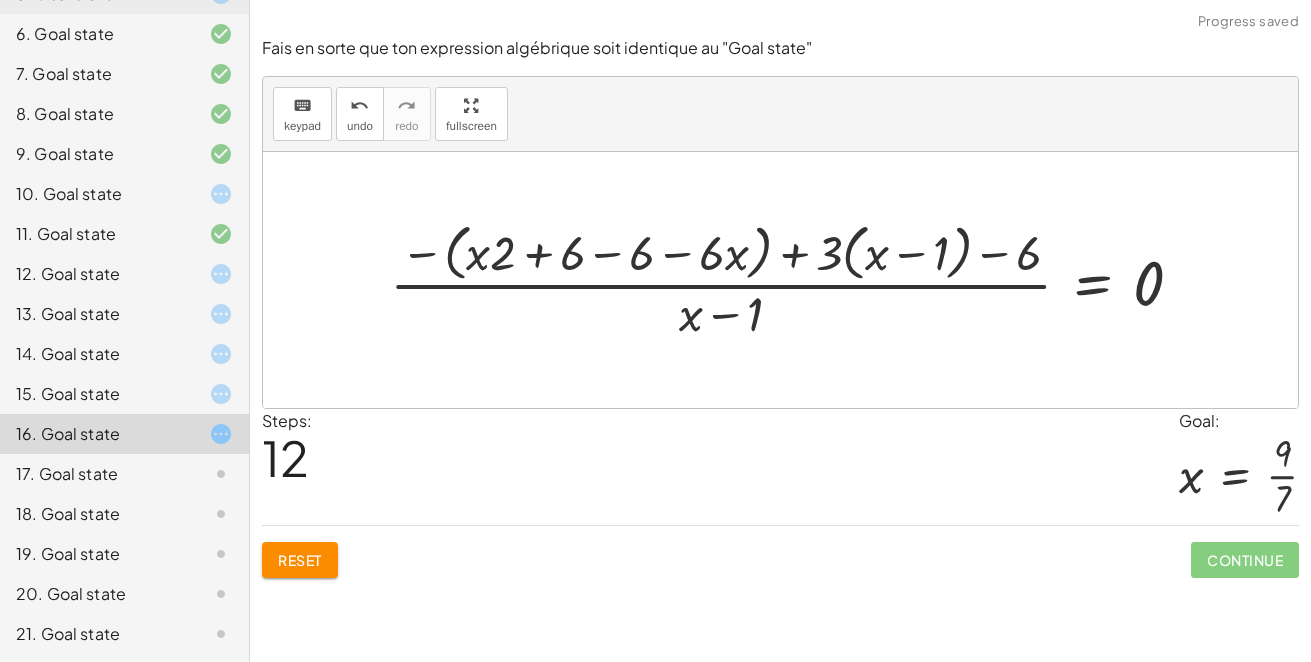 click at bounding box center (794, 279) 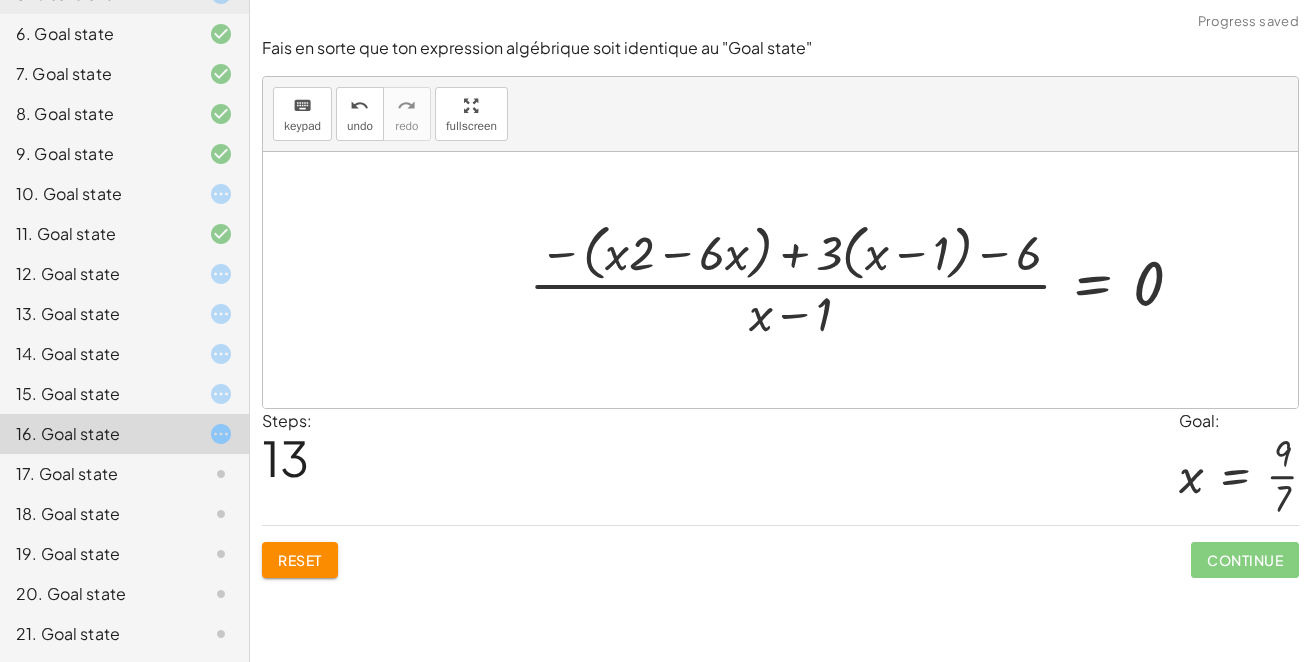 click at bounding box center [864, 279] 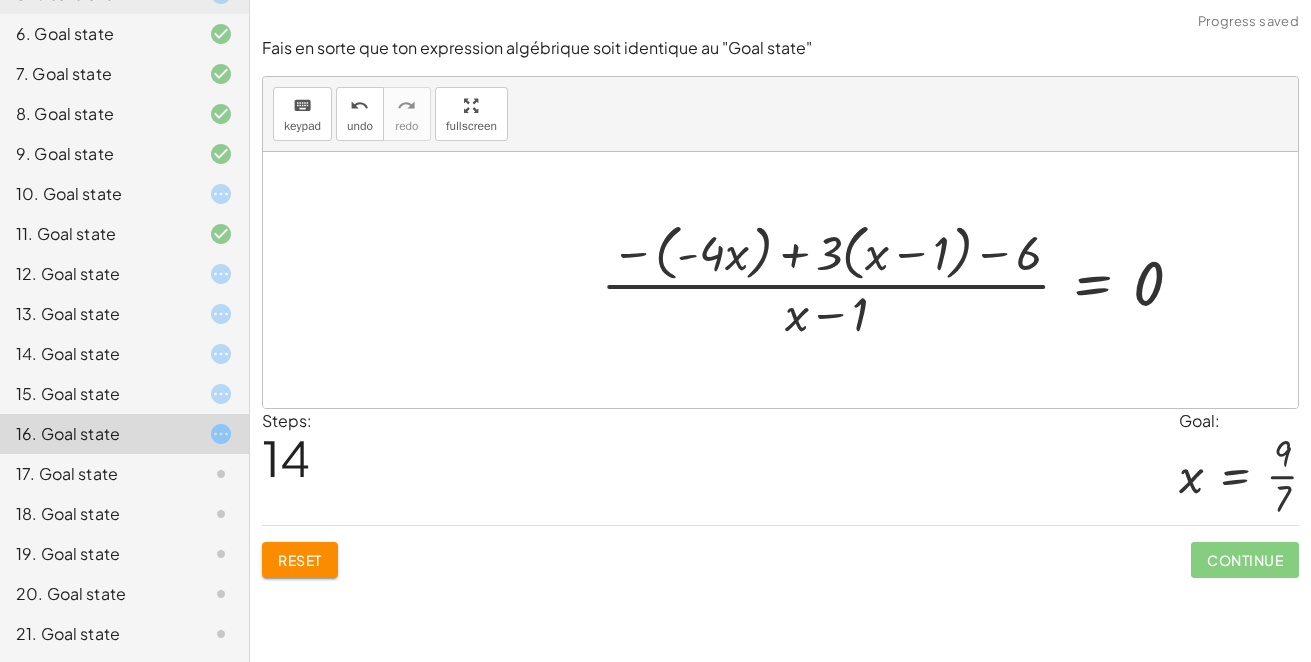 click at bounding box center [900, 279] 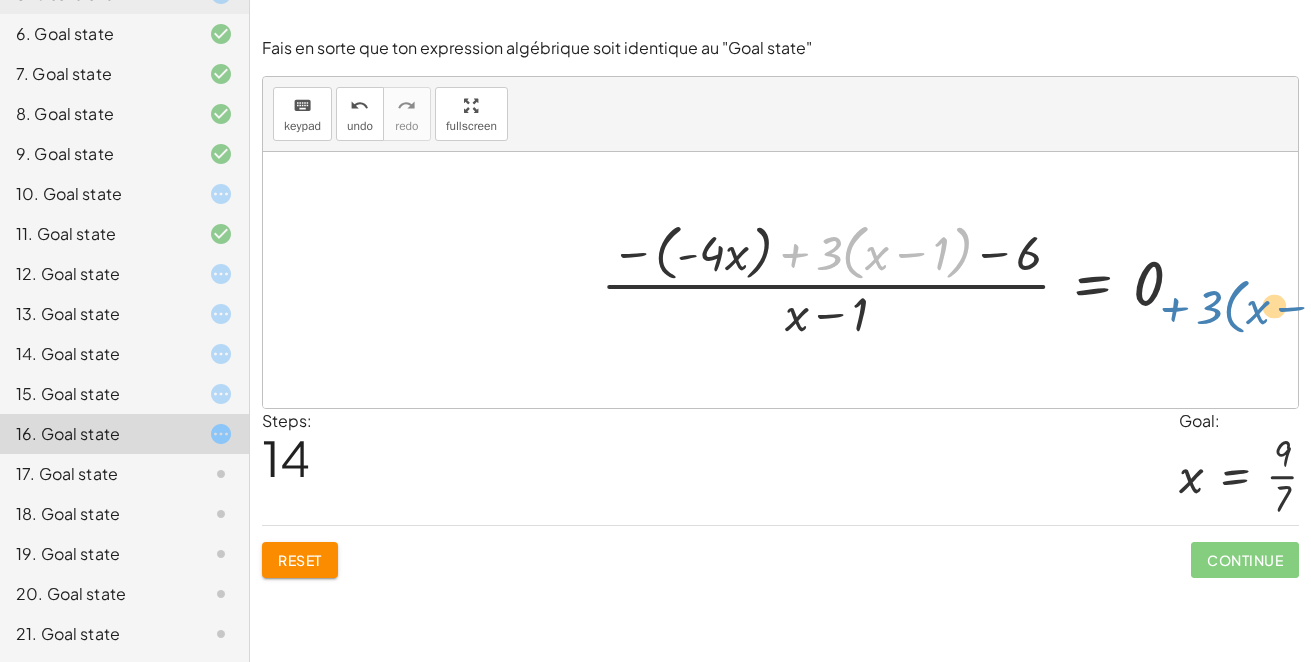 drag, startPoint x: 811, startPoint y: 258, endPoint x: 1194, endPoint y: 314, distance: 387.07236 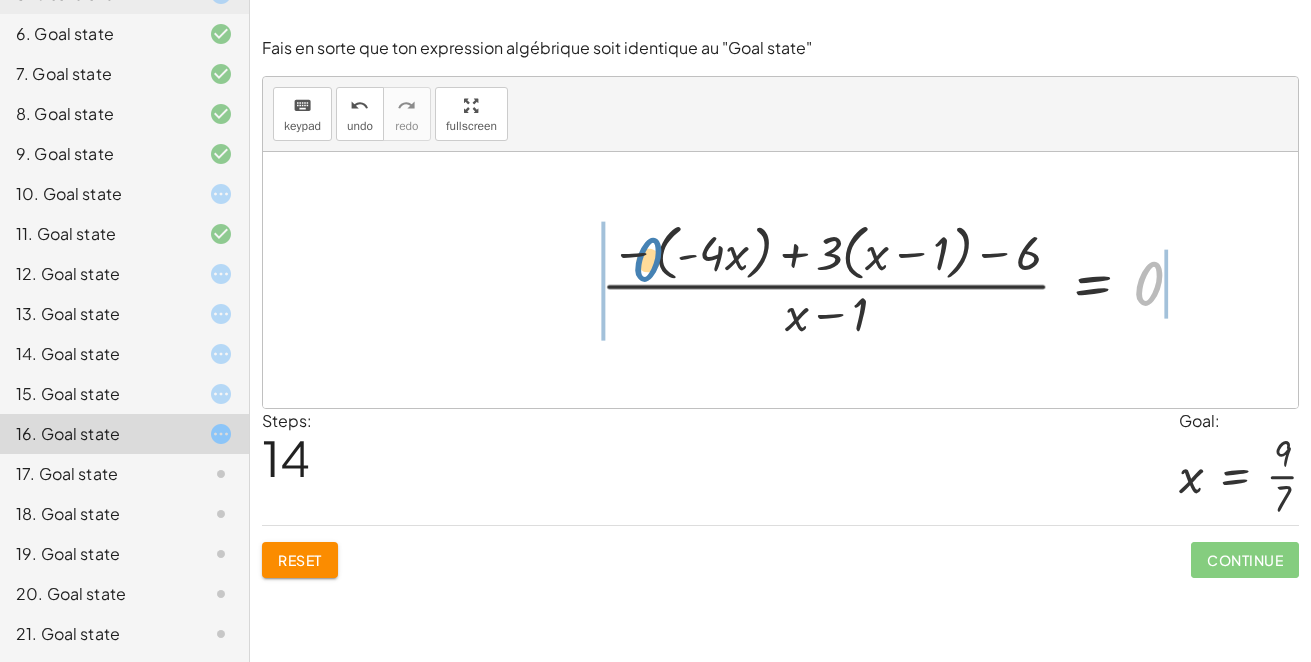 drag, startPoint x: 1148, startPoint y: 273, endPoint x: 624, endPoint y: 265, distance: 524.06104 